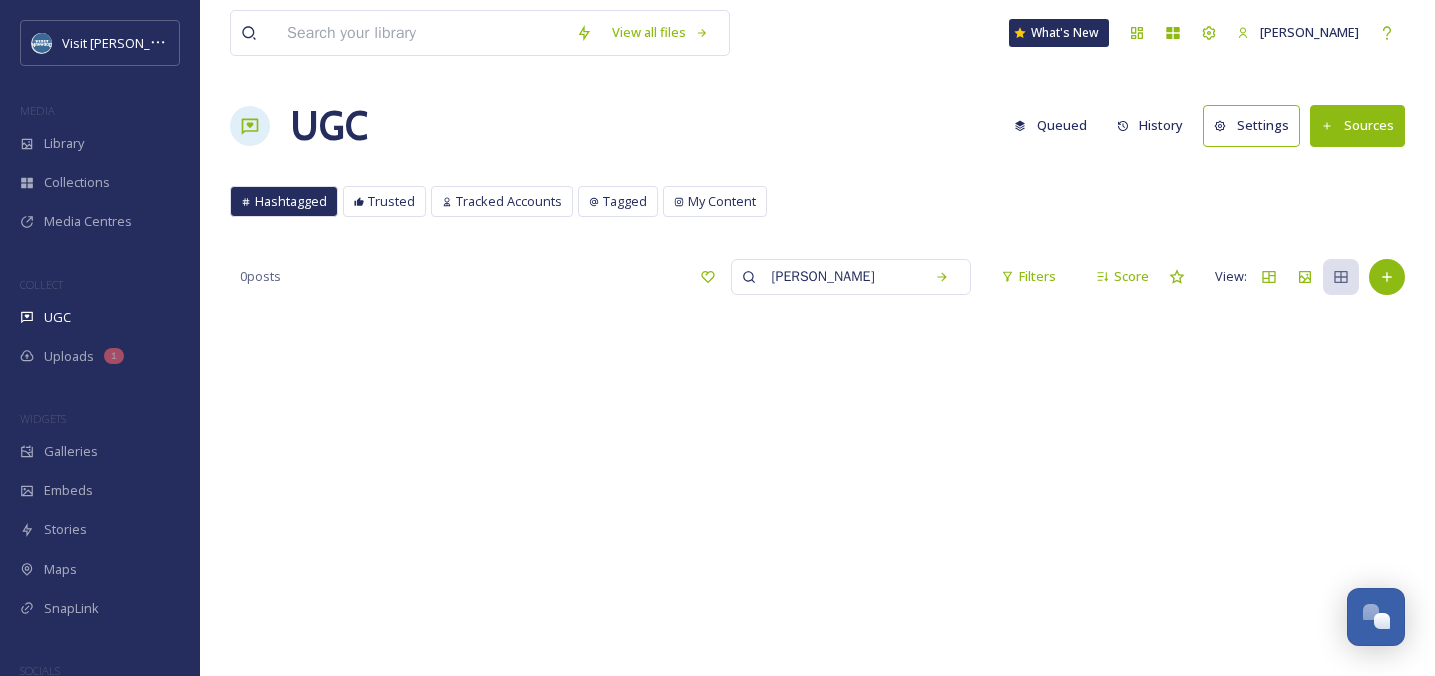 scroll, scrollTop: 0, scrollLeft: 0, axis: both 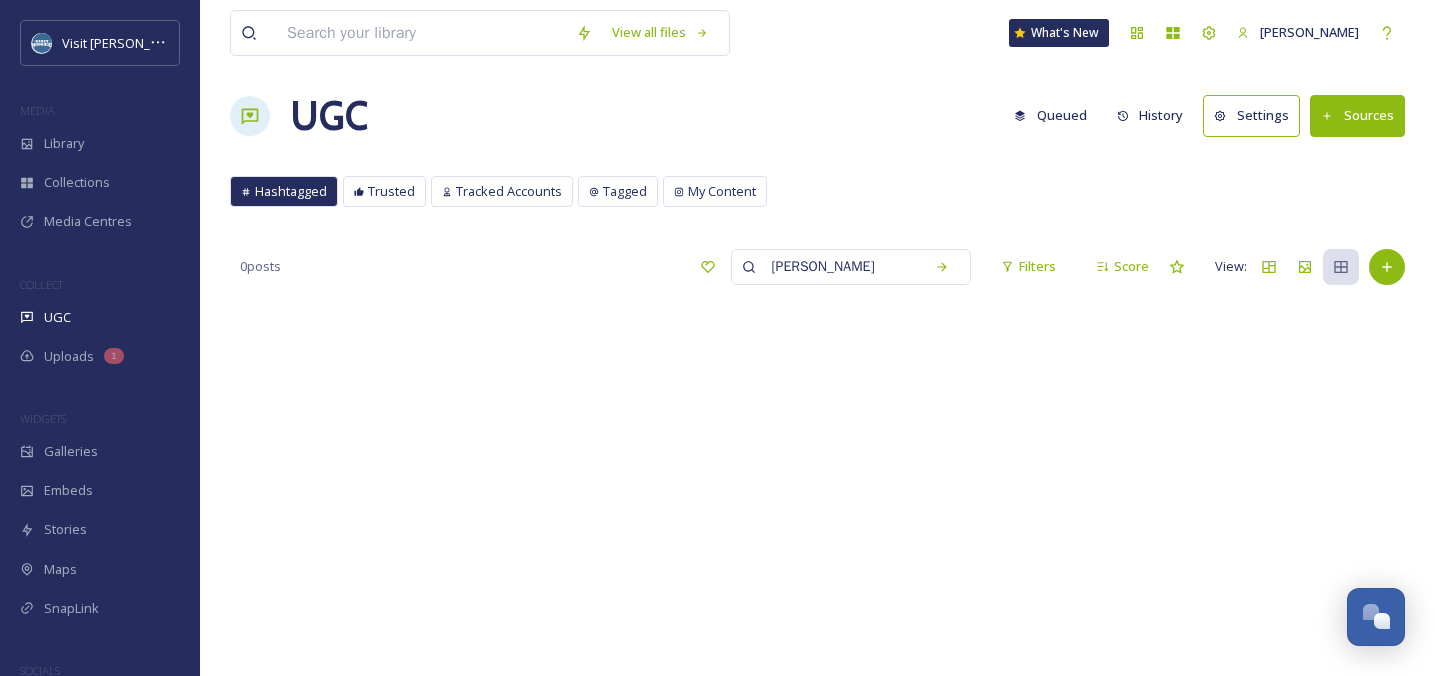 click on "Collections" at bounding box center (100, 182) 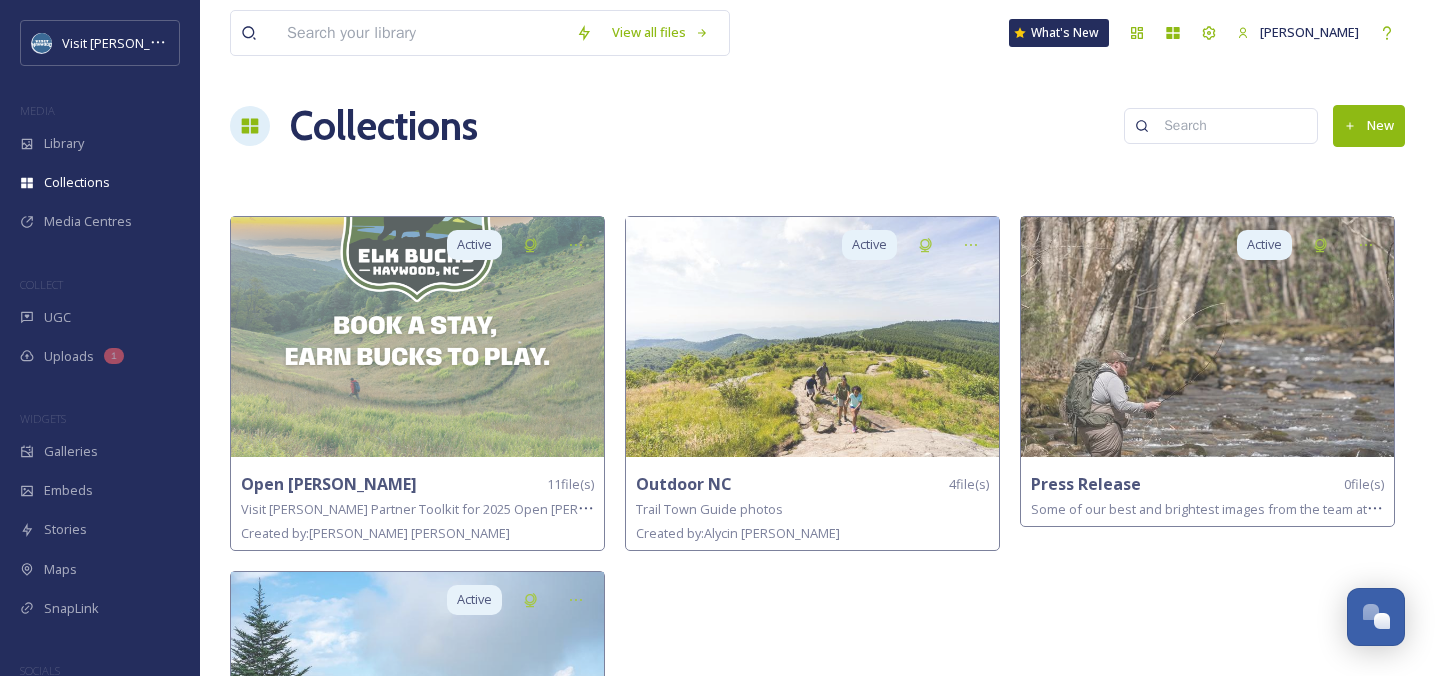 scroll, scrollTop: 102, scrollLeft: 0, axis: vertical 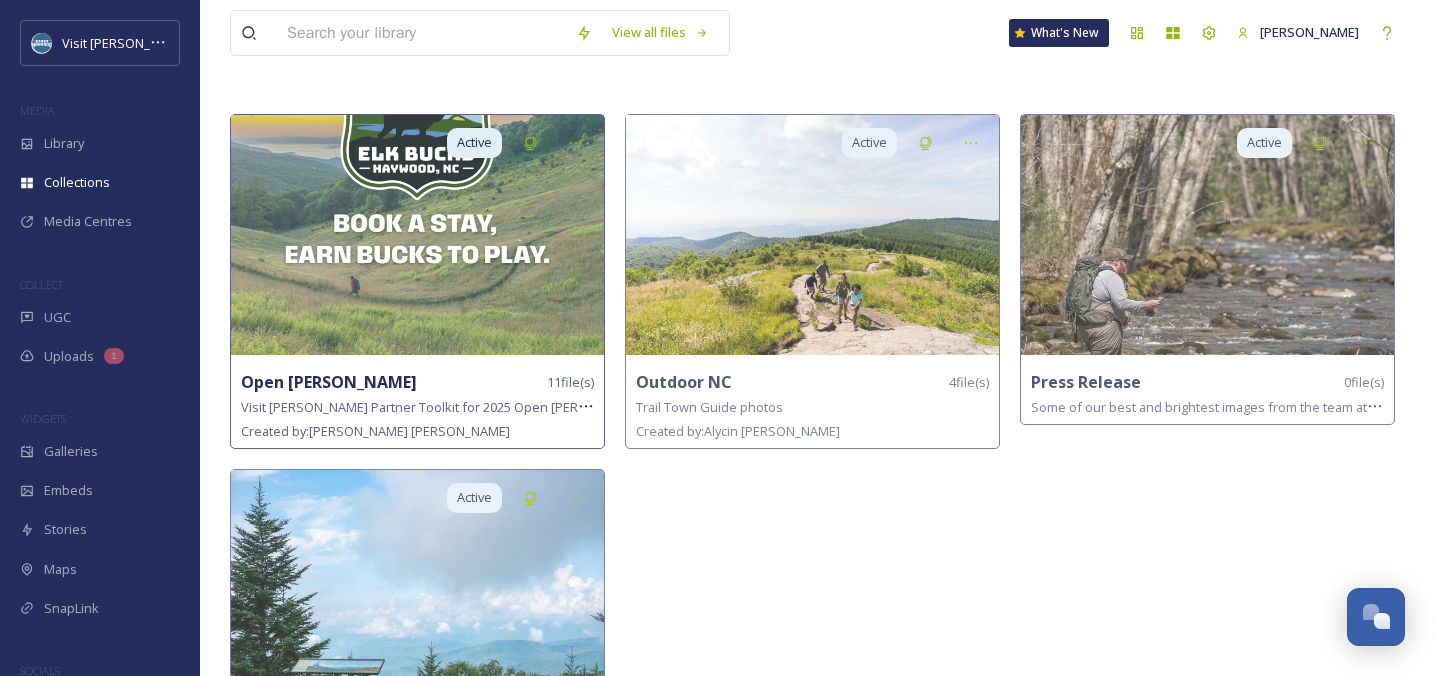 click at bounding box center (417, 235) 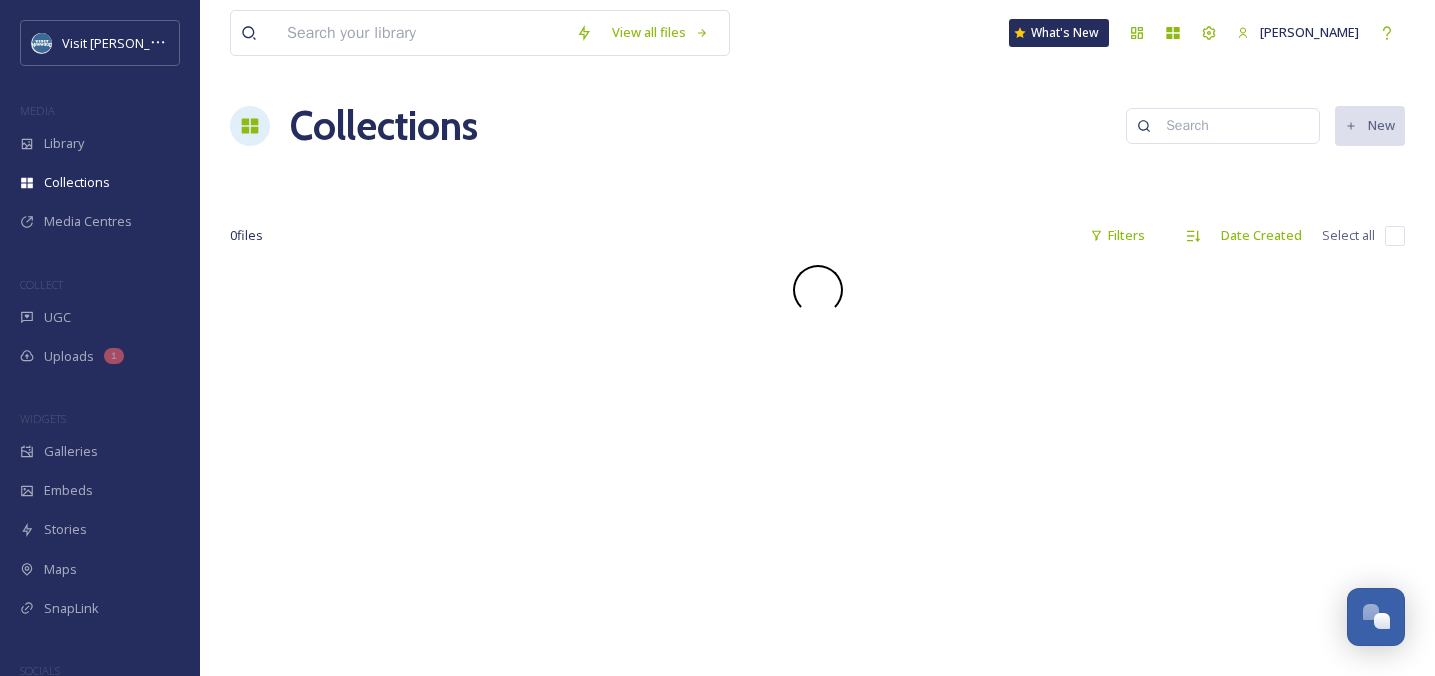 scroll, scrollTop: 0, scrollLeft: 0, axis: both 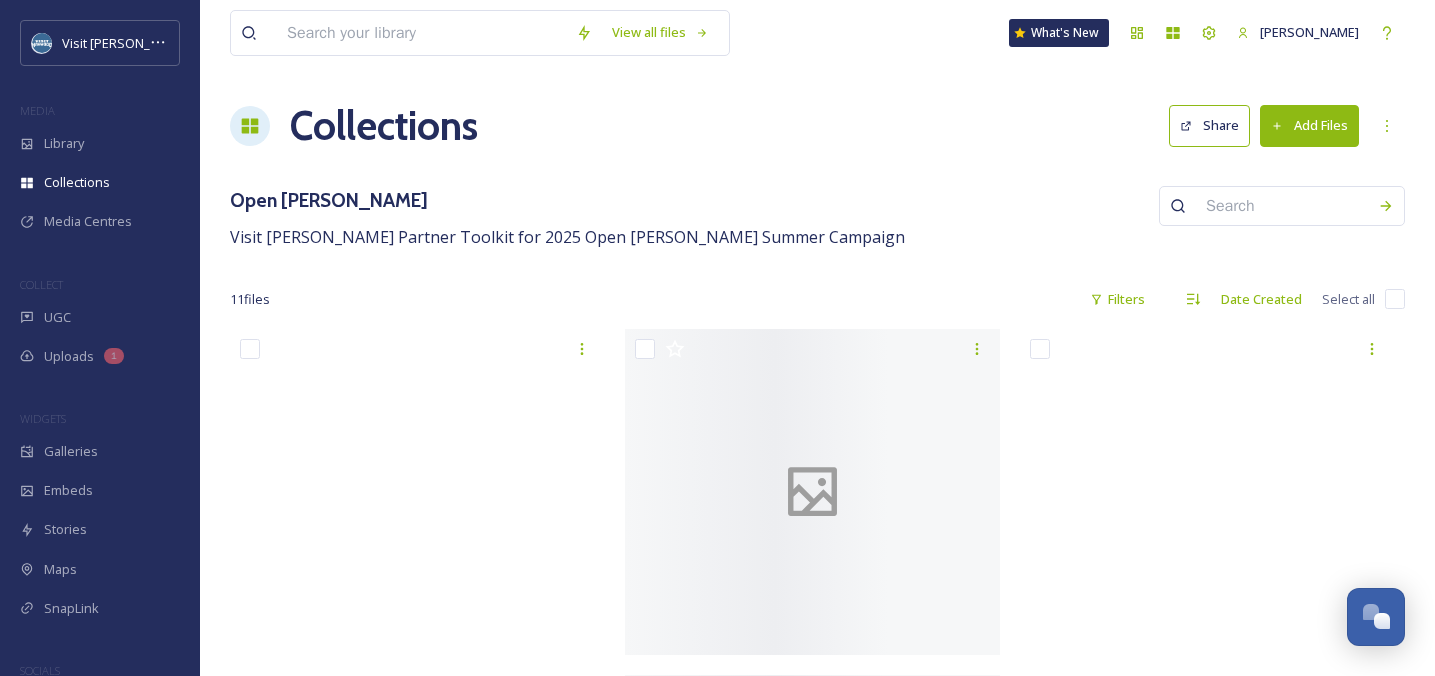 click on "Share" at bounding box center [1209, 125] 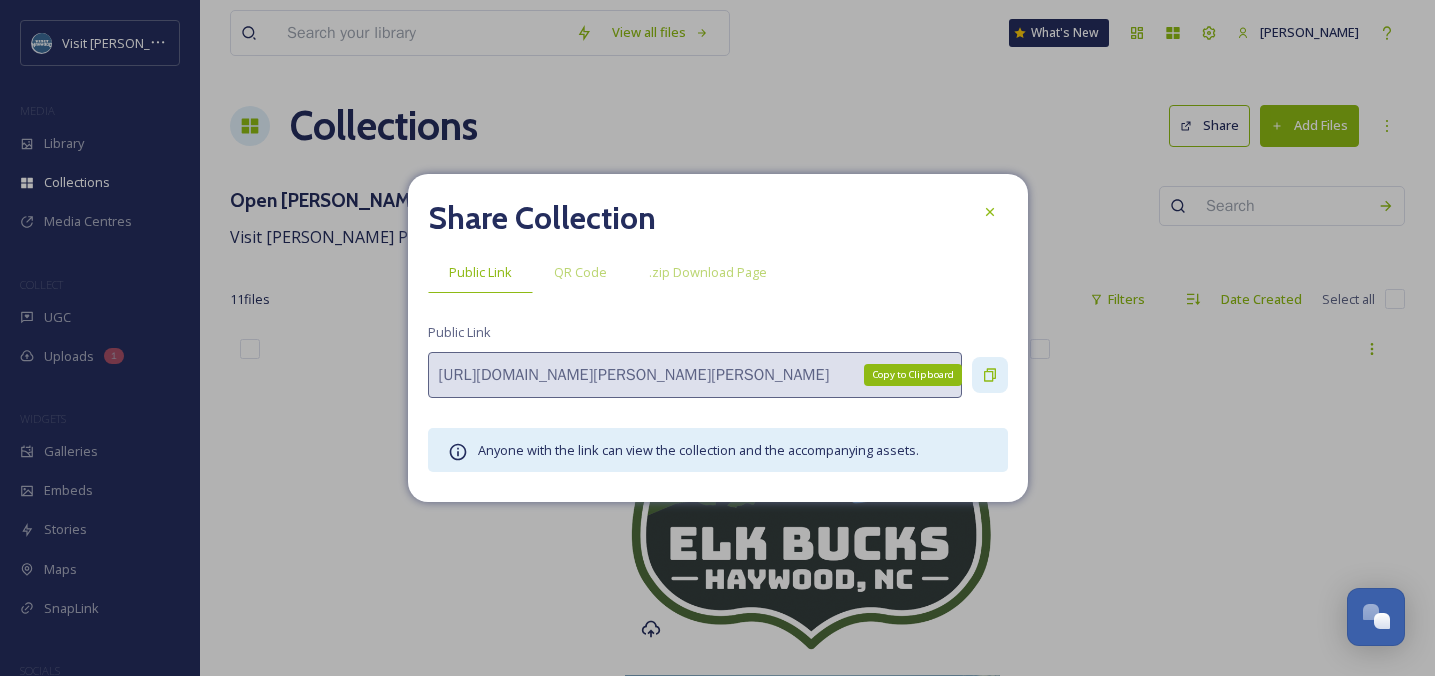 click 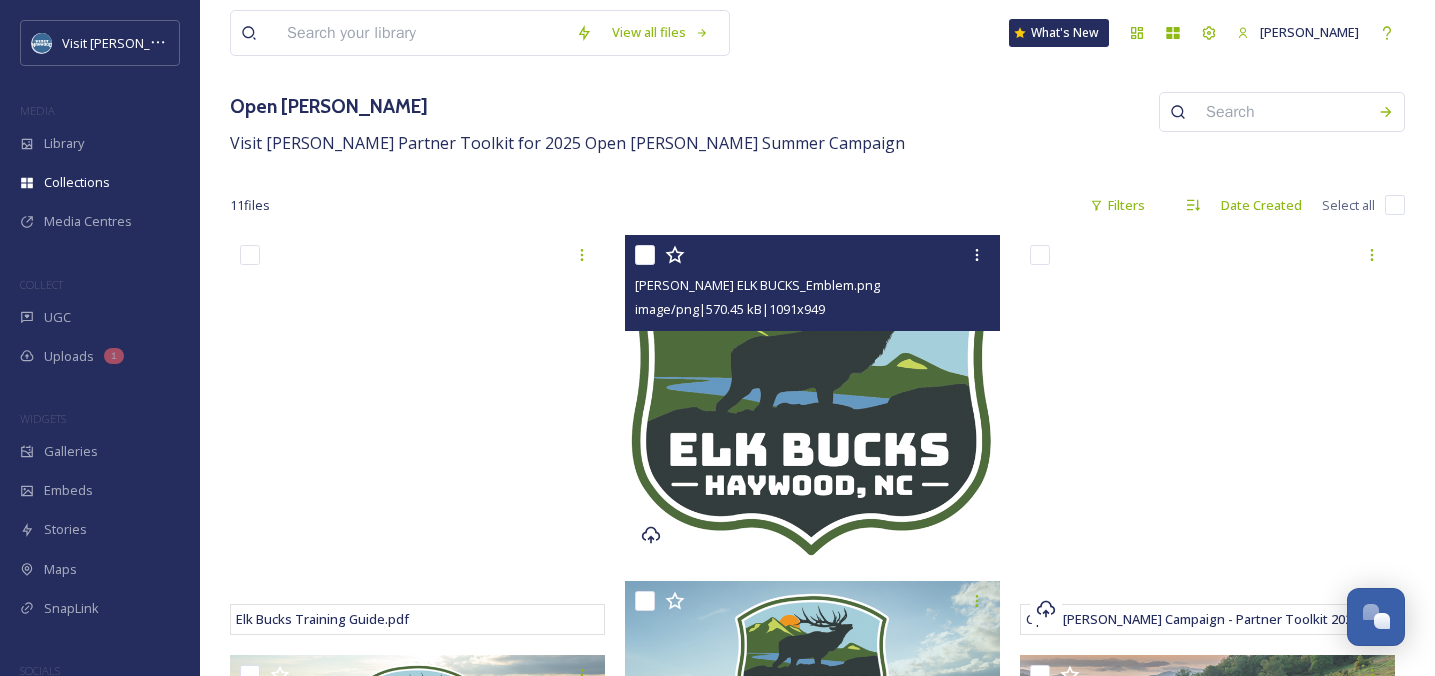 scroll, scrollTop: 0, scrollLeft: 0, axis: both 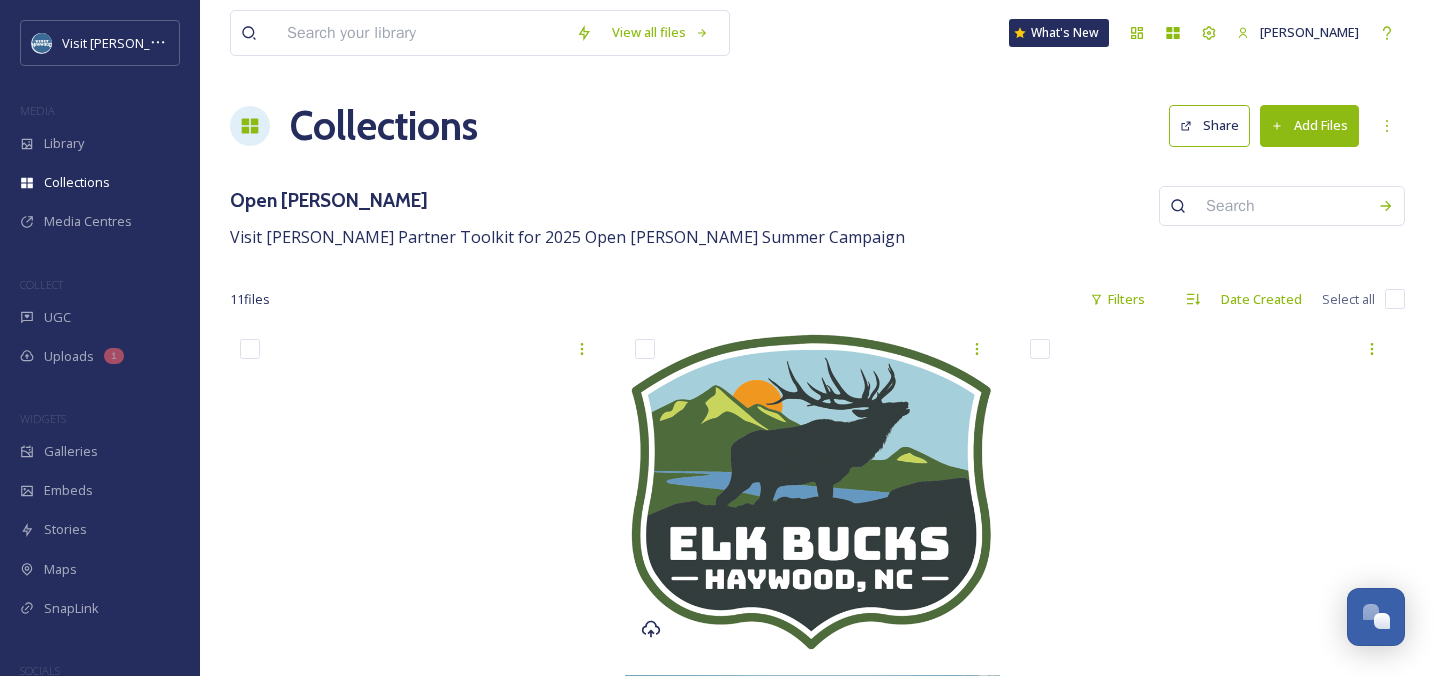click on "Collections Share Add Files" at bounding box center [817, 126] 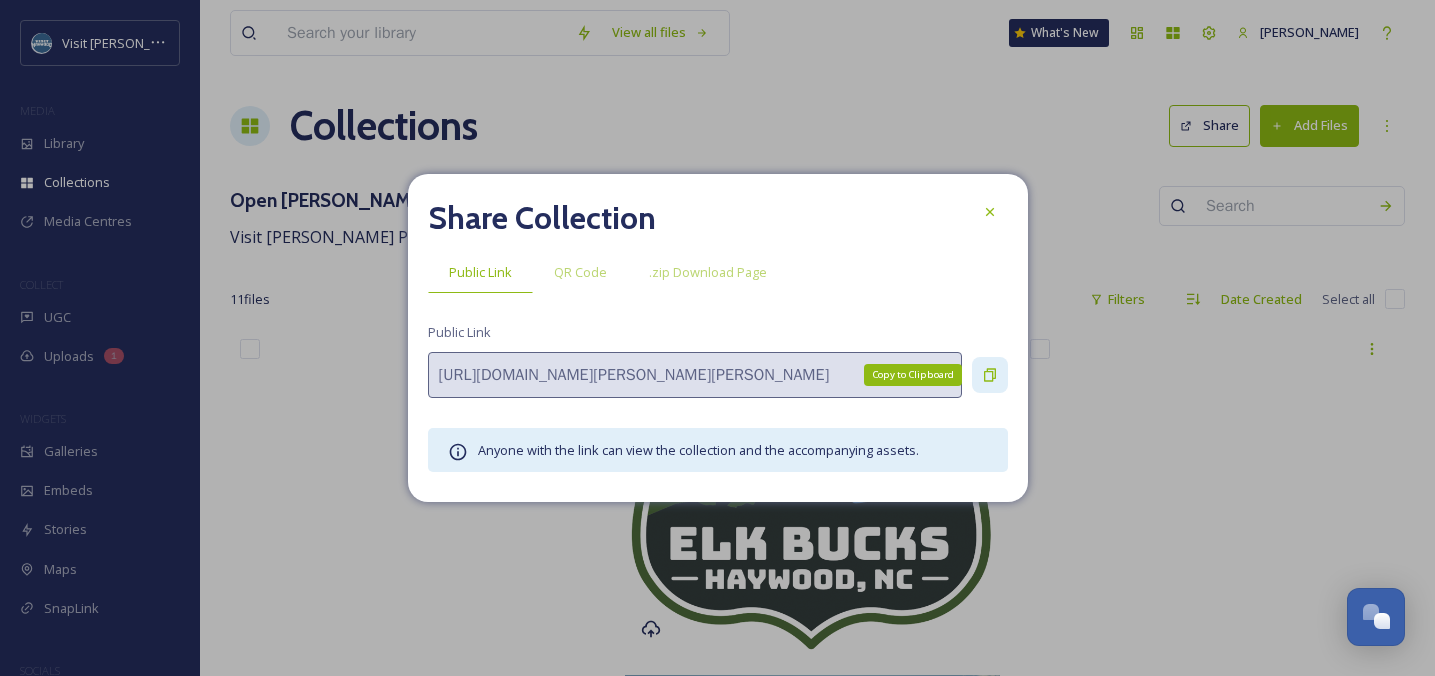 click on "Copy to Clipboard" at bounding box center (990, 375) 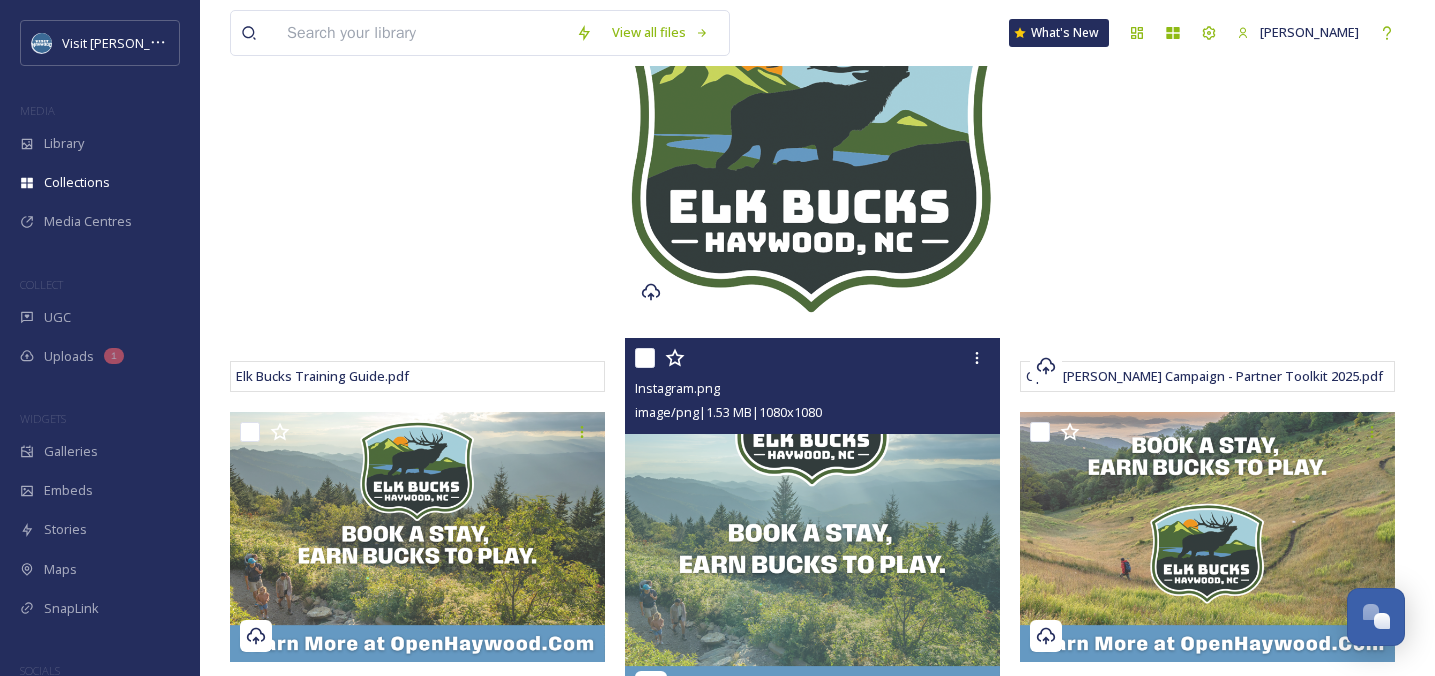 scroll, scrollTop: 335, scrollLeft: 0, axis: vertical 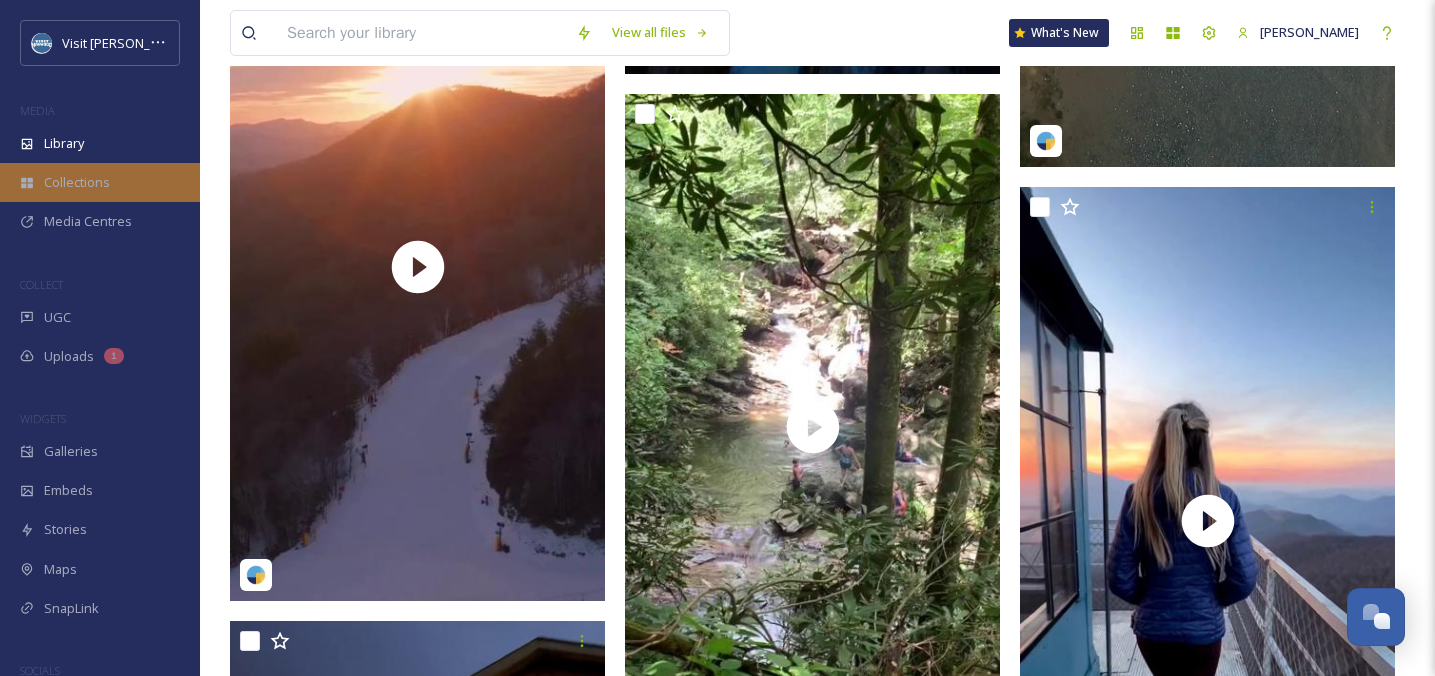 click on "Collections" at bounding box center [77, 182] 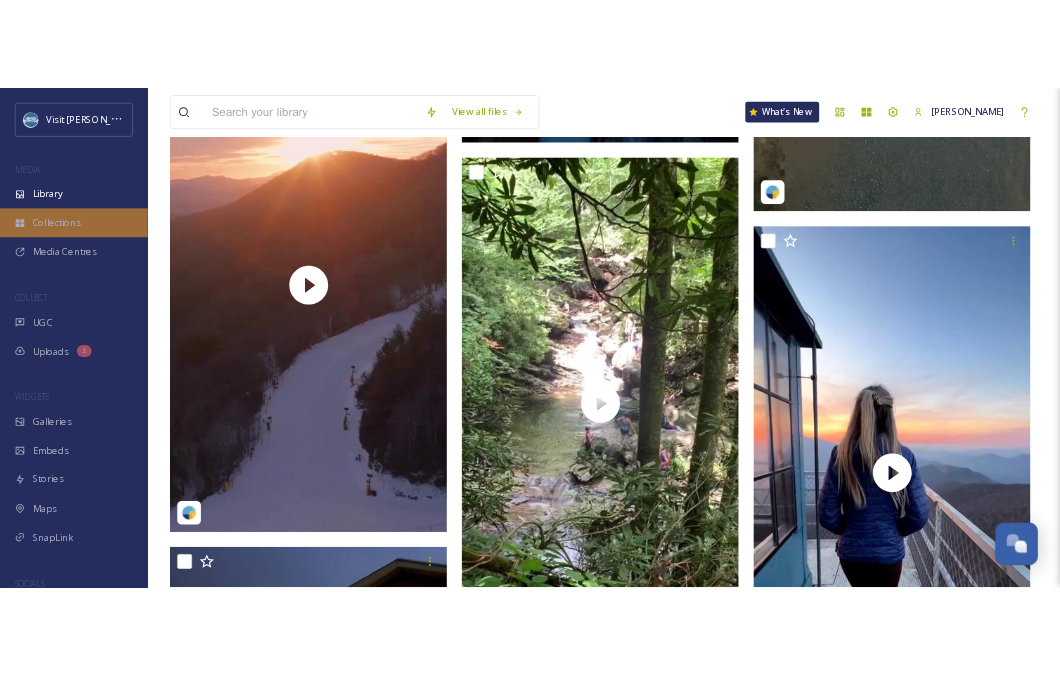 scroll, scrollTop: 0, scrollLeft: 0, axis: both 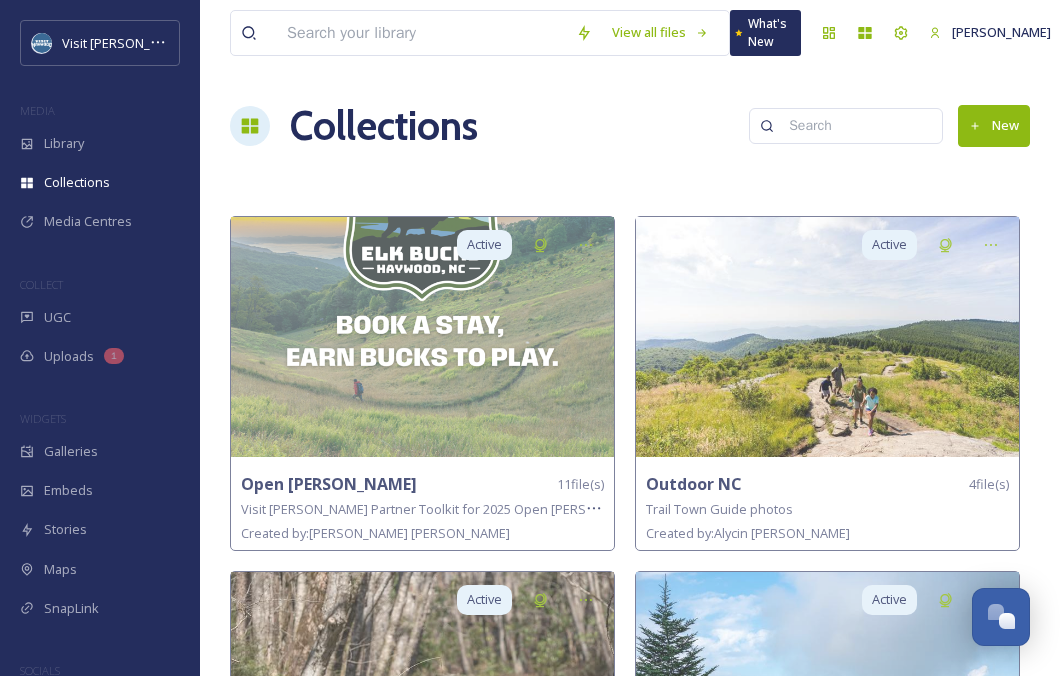 click at bounding box center [421, 33] 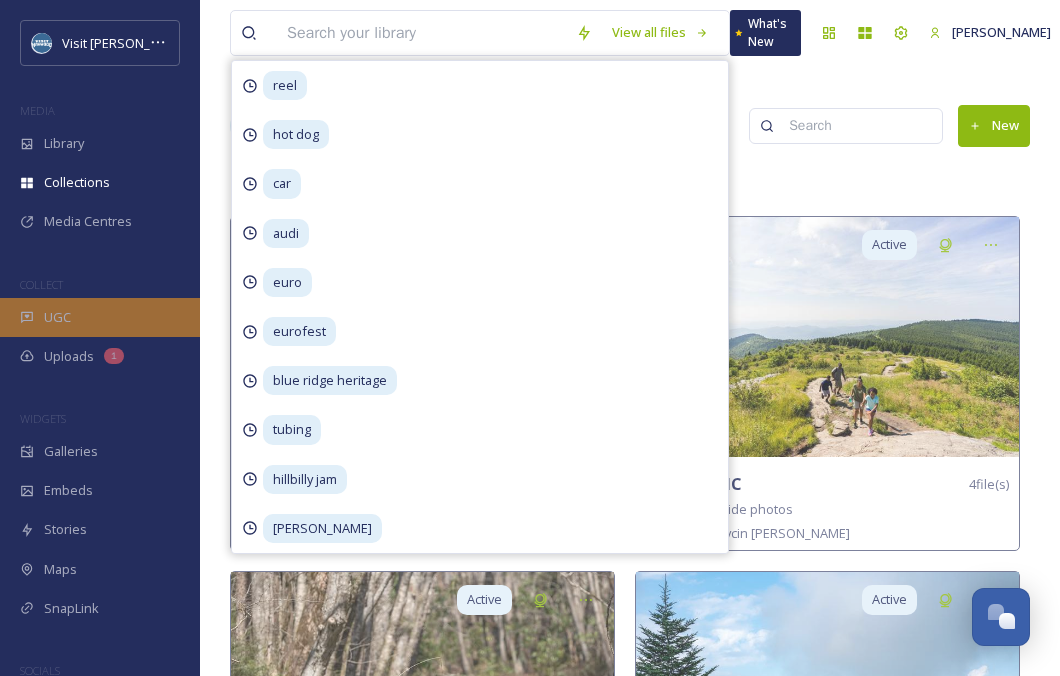 click on "UGC" at bounding box center [57, 317] 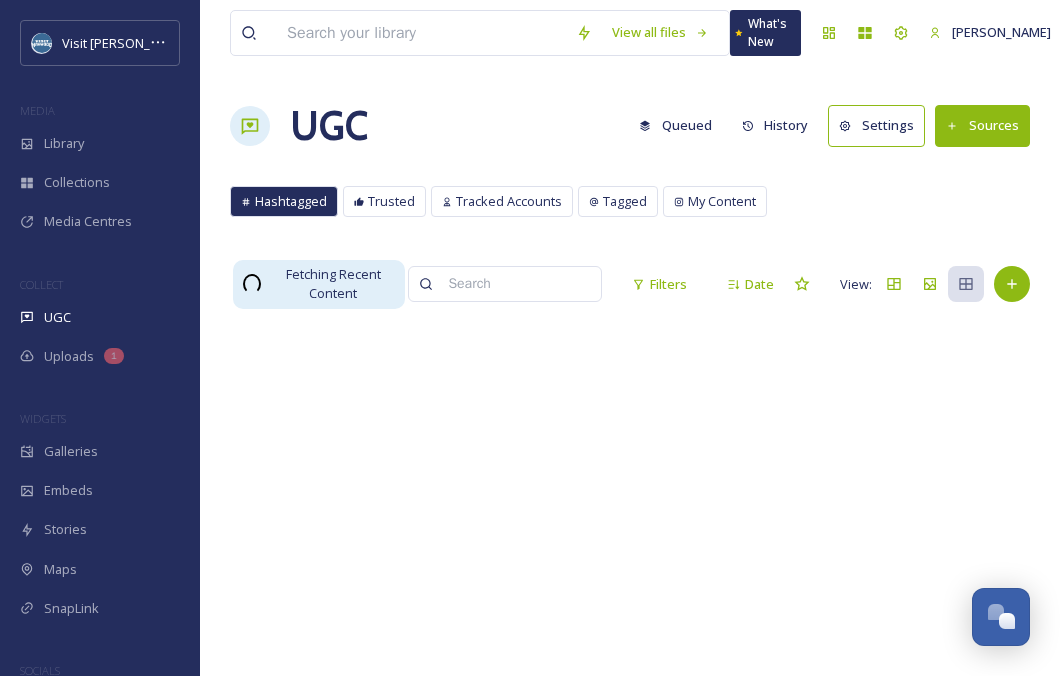 click at bounding box center [421, 33] 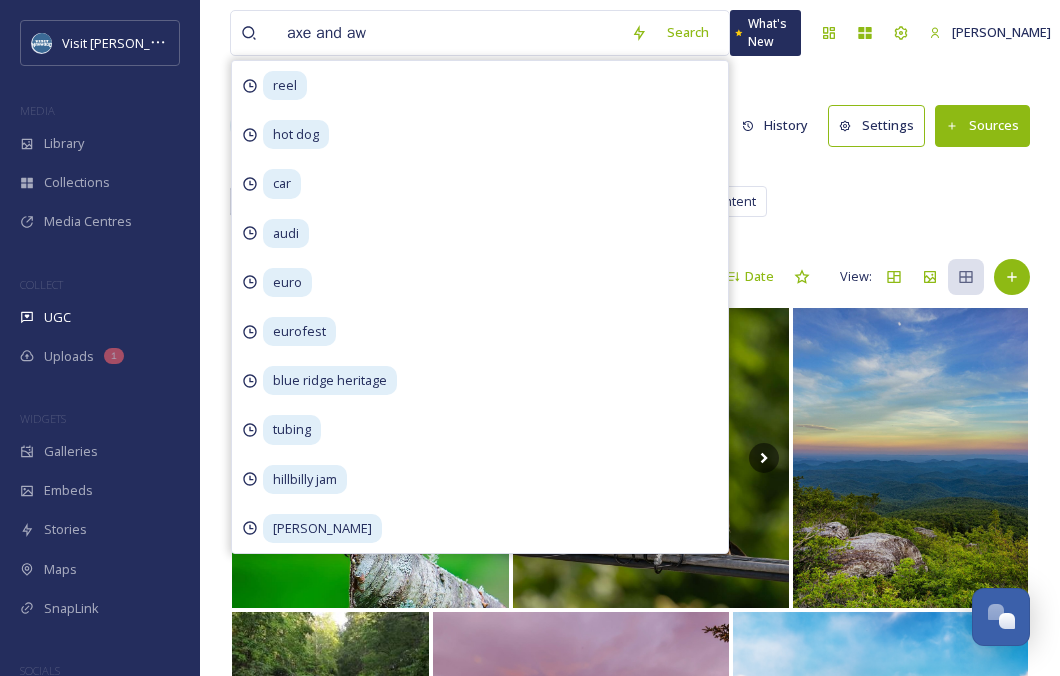 type on "axe and awl" 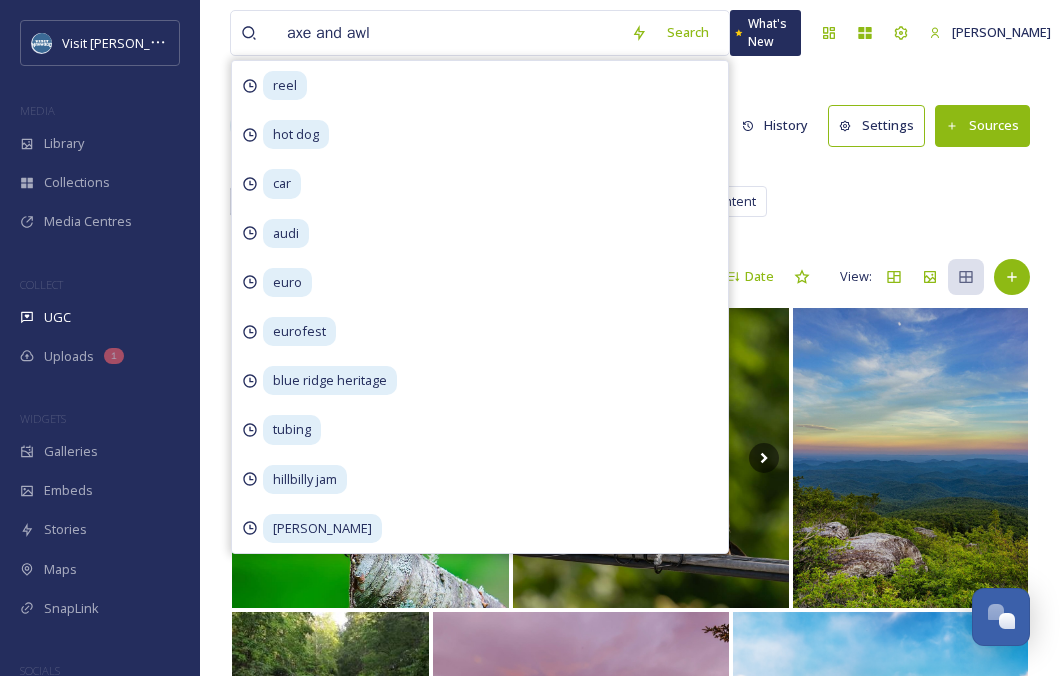 type 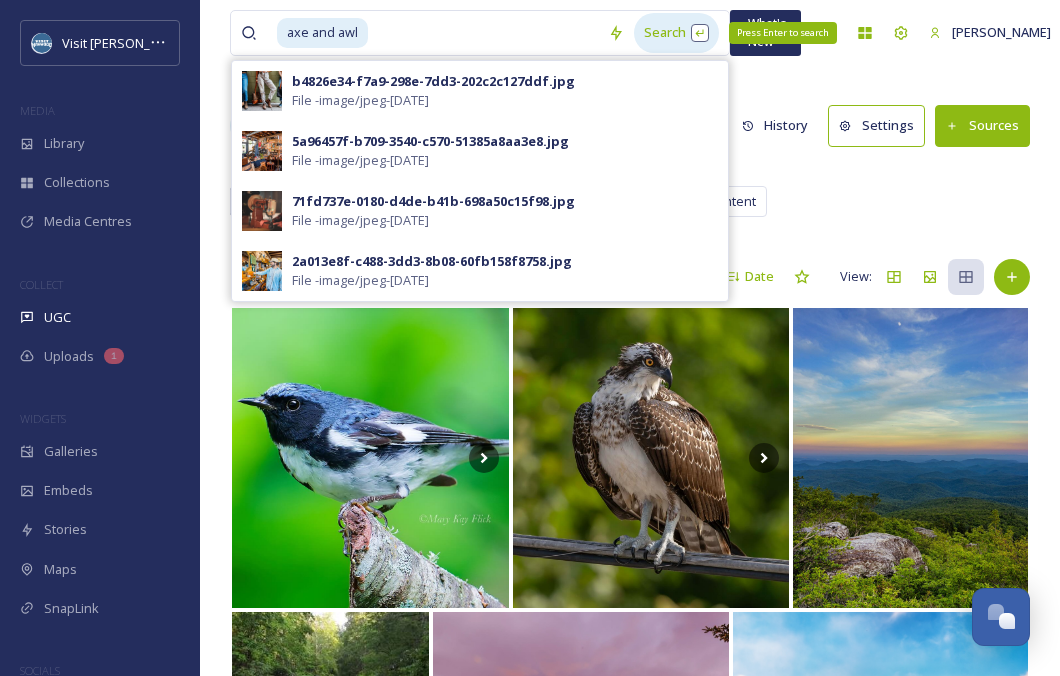 click on "Search Press Enter to search" at bounding box center (676, 32) 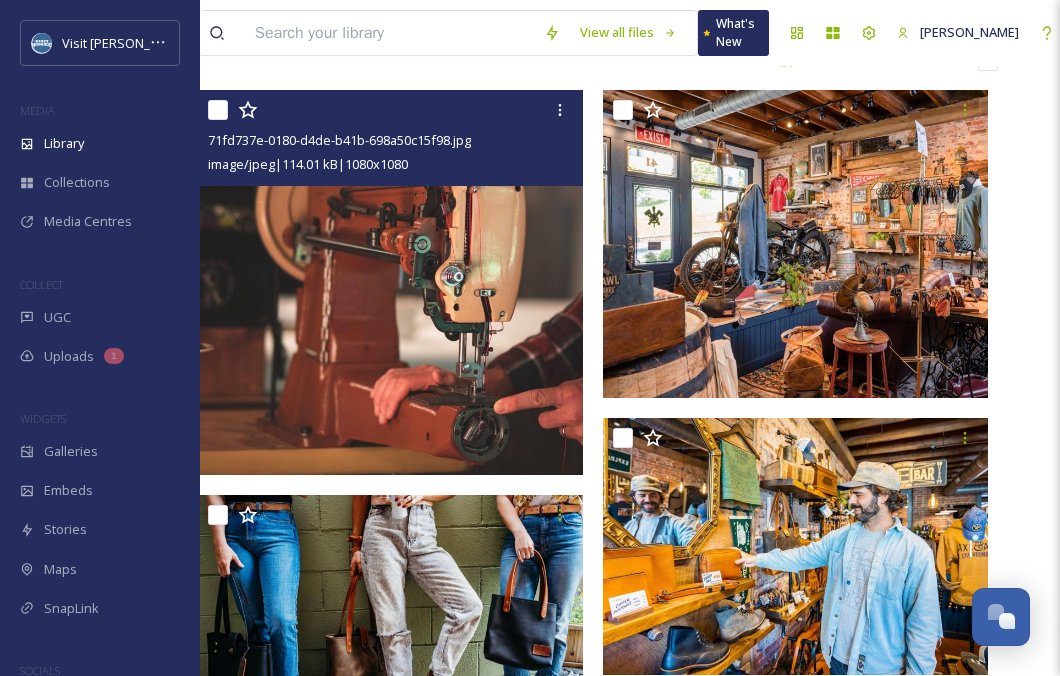 scroll, scrollTop: 145, scrollLeft: 32, axis: both 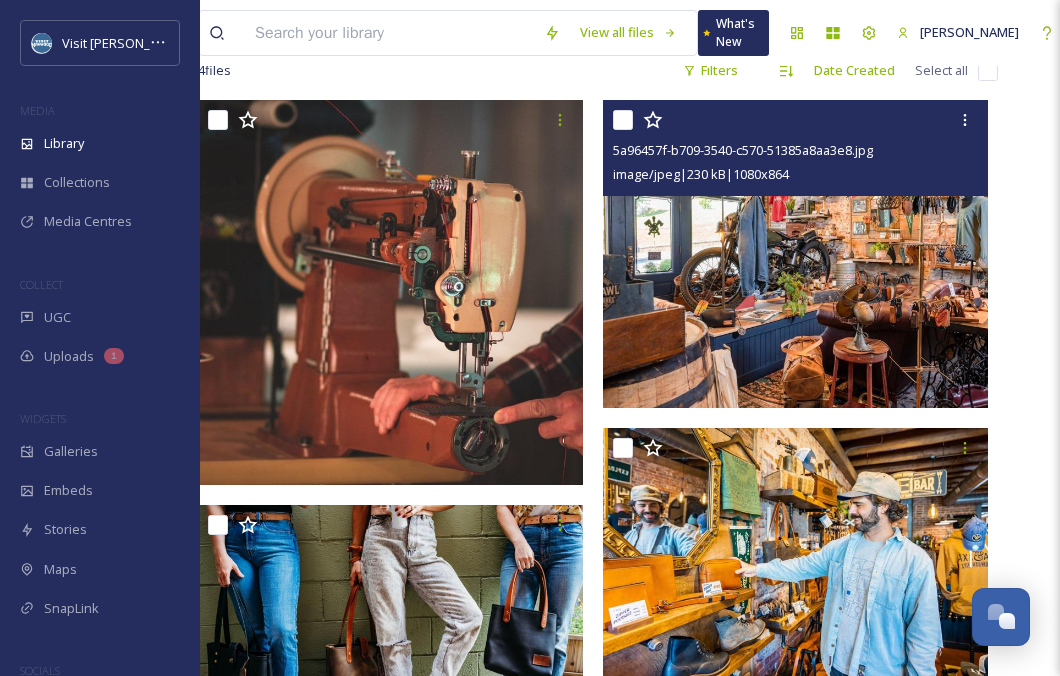 click at bounding box center (795, 254) 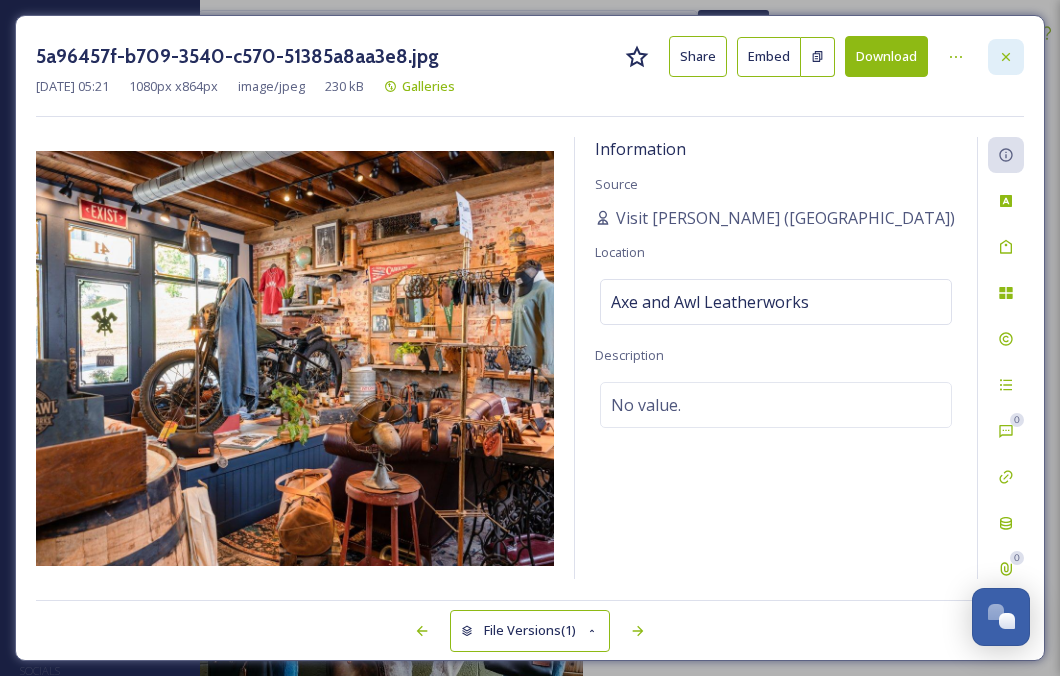 click 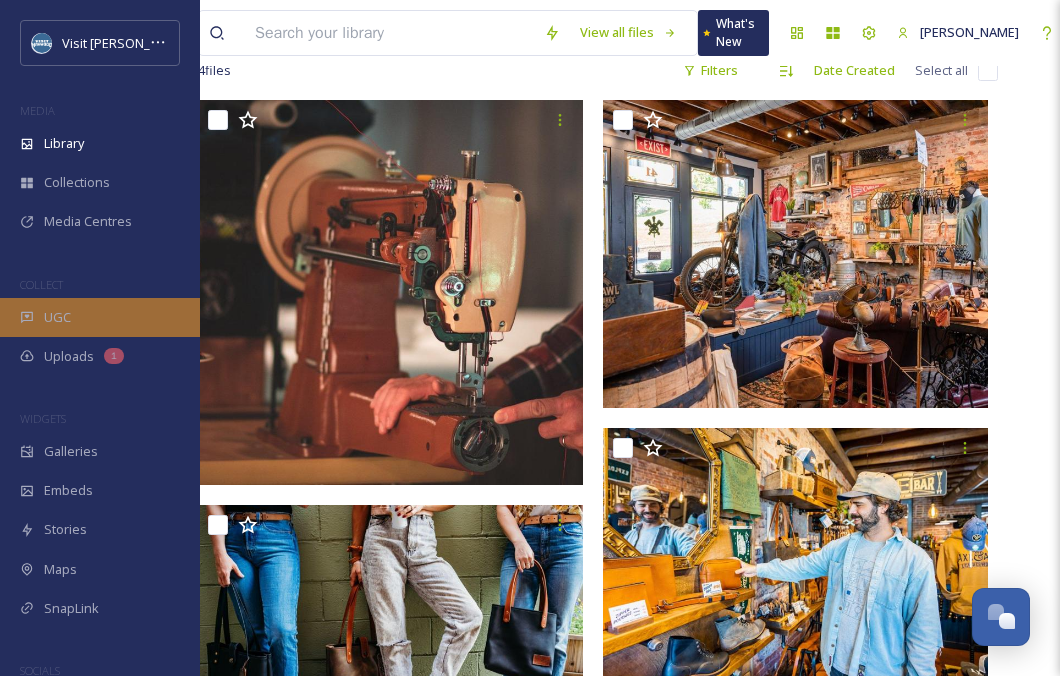 click on "UGC" at bounding box center (57, 317) 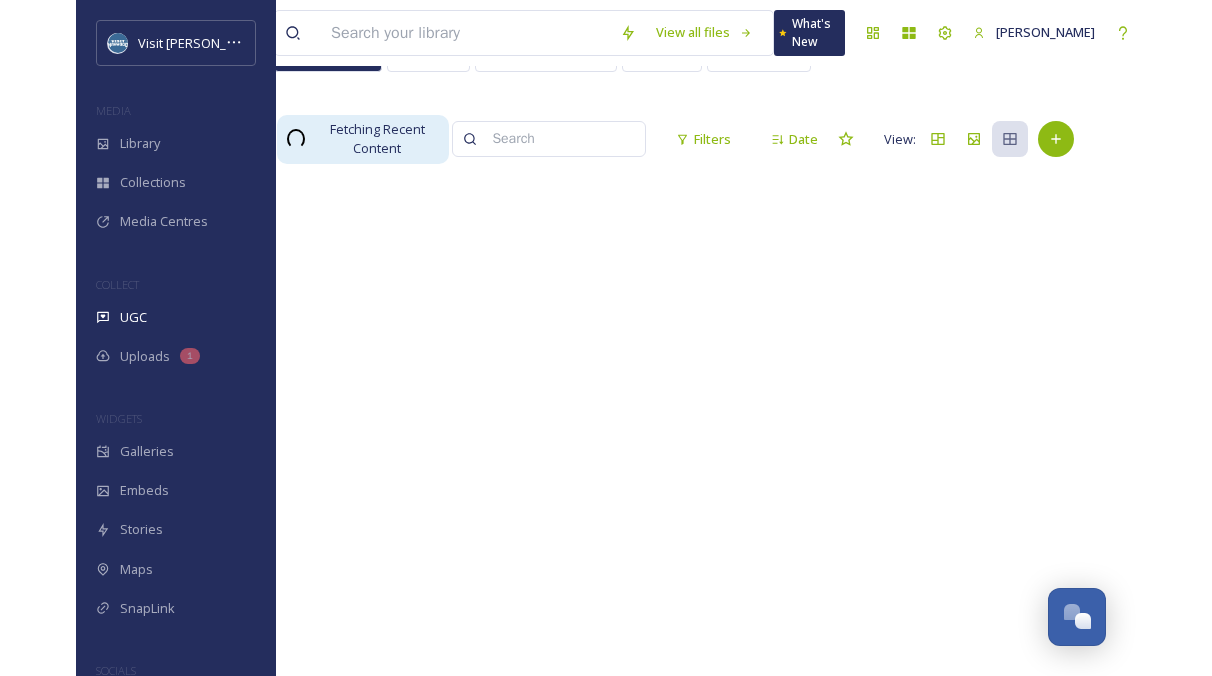 scroll, scrollTop: 0, scrollLeft: 0, axis: both 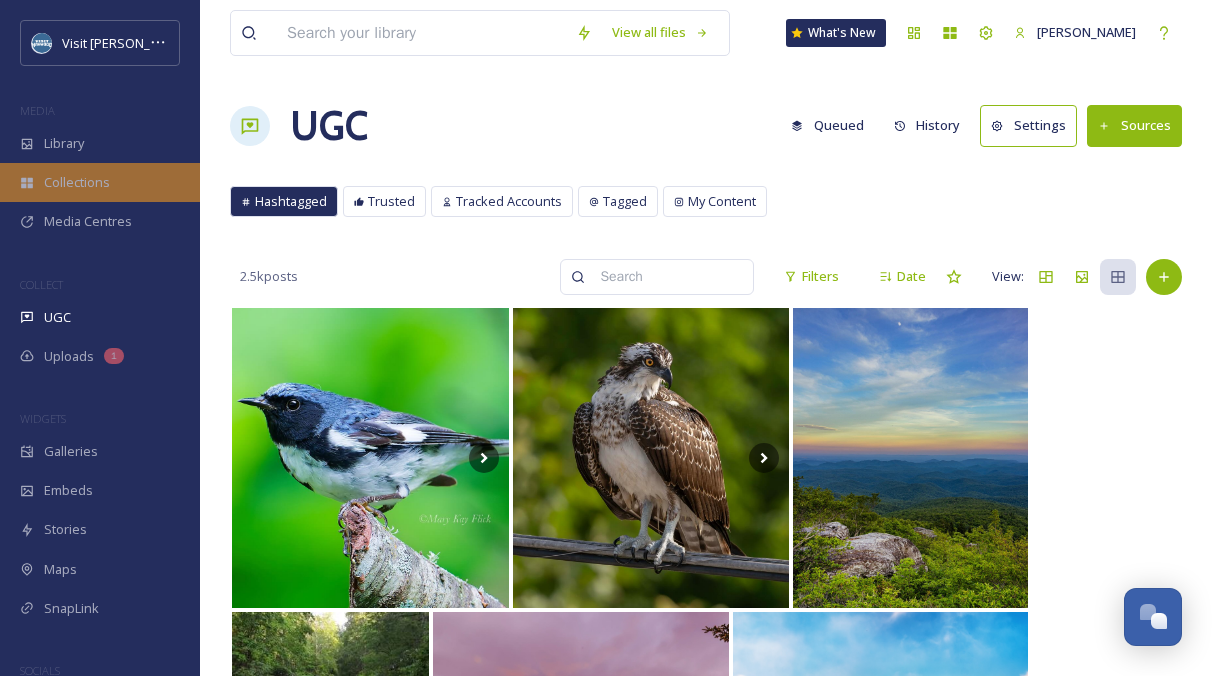 click on "Collections" at bounding box center [77, 182] 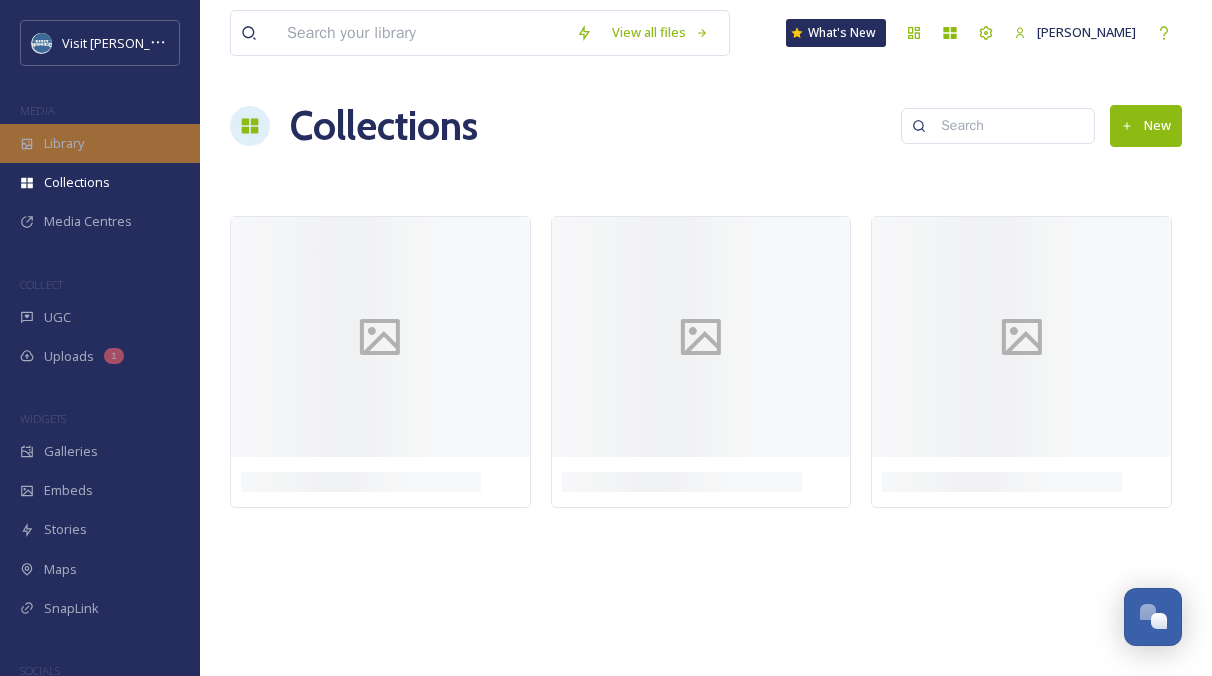 click on "Library" at bounding box center (64, 143) 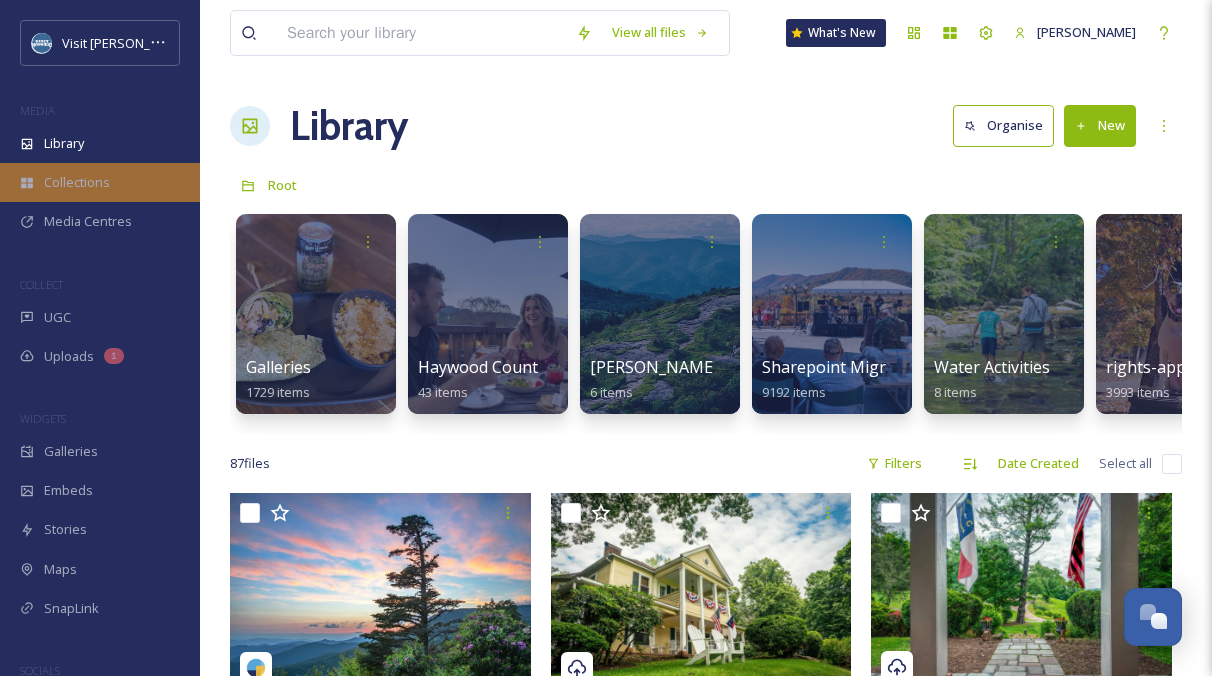 scroll, scrollTop: 0, scrollLeft: 252, axis: horizontal 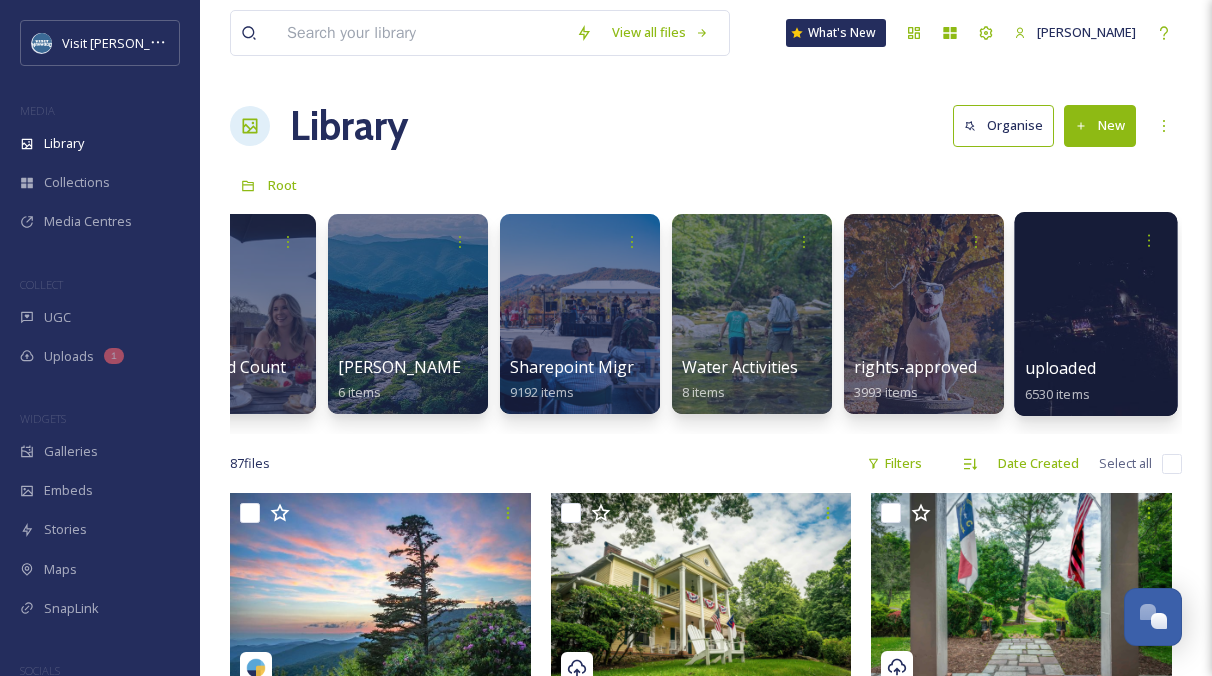 click at bounding box center [1095, 314] 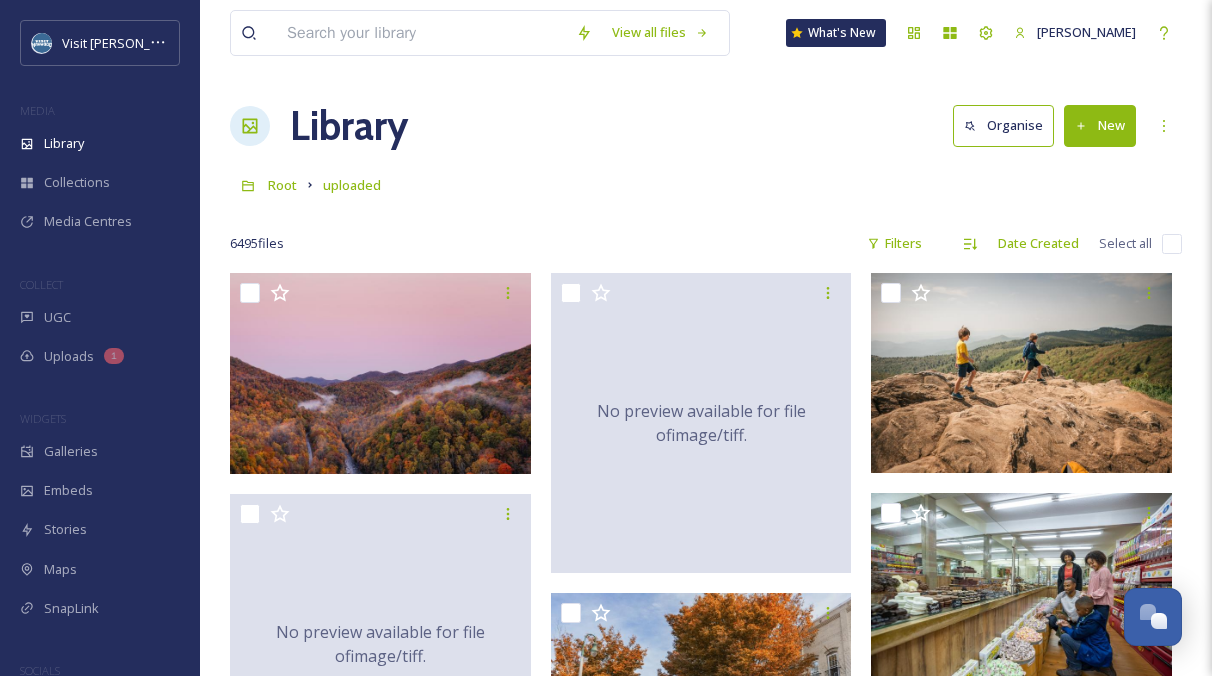 click at bounding box center (421, 33) 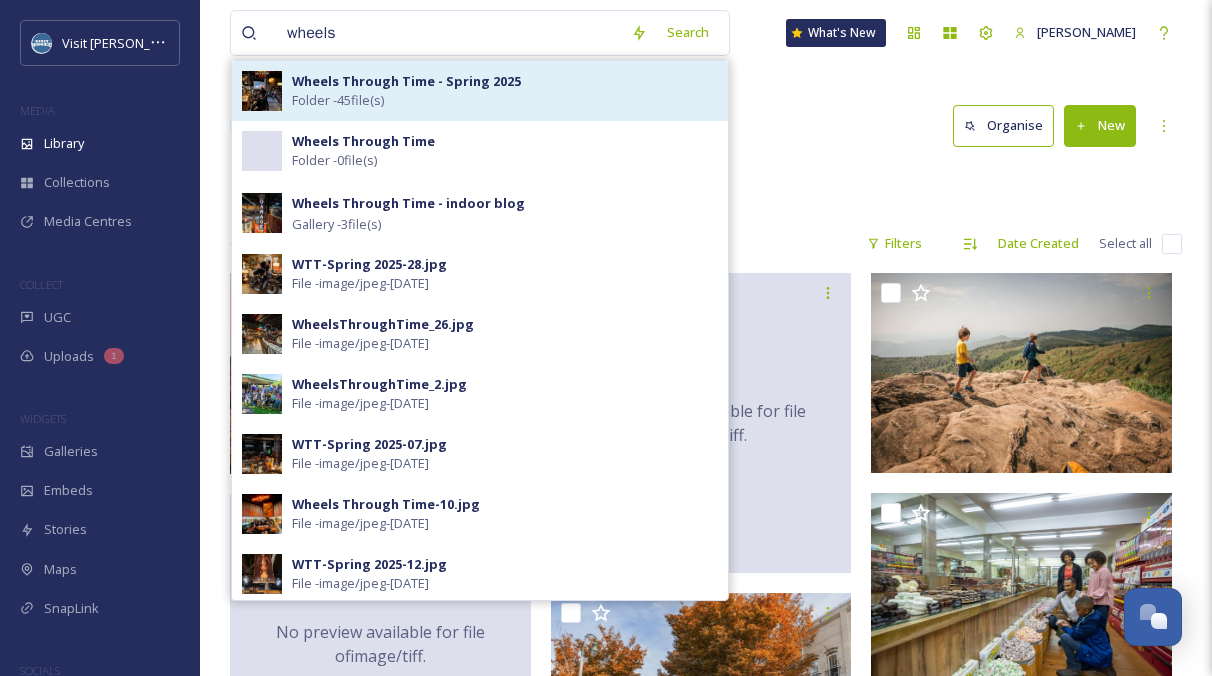 type on "wheels" 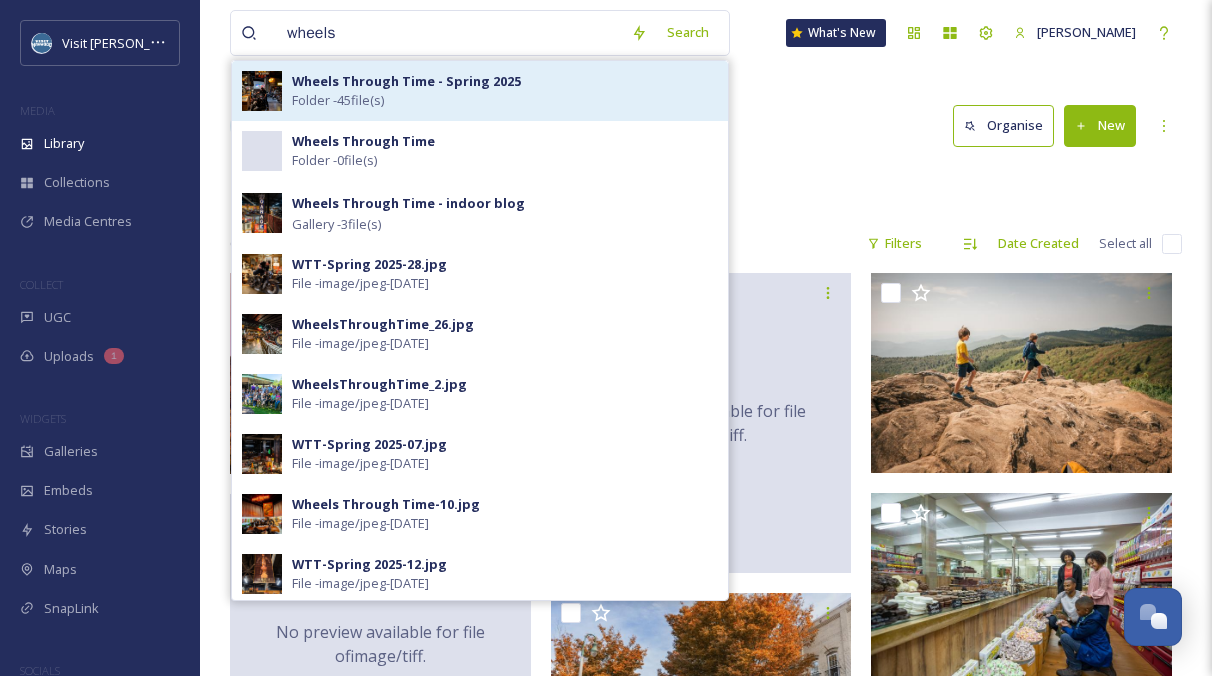 click on "Wheels Through Time - Spring 2025" at bounding box center (406, 81) 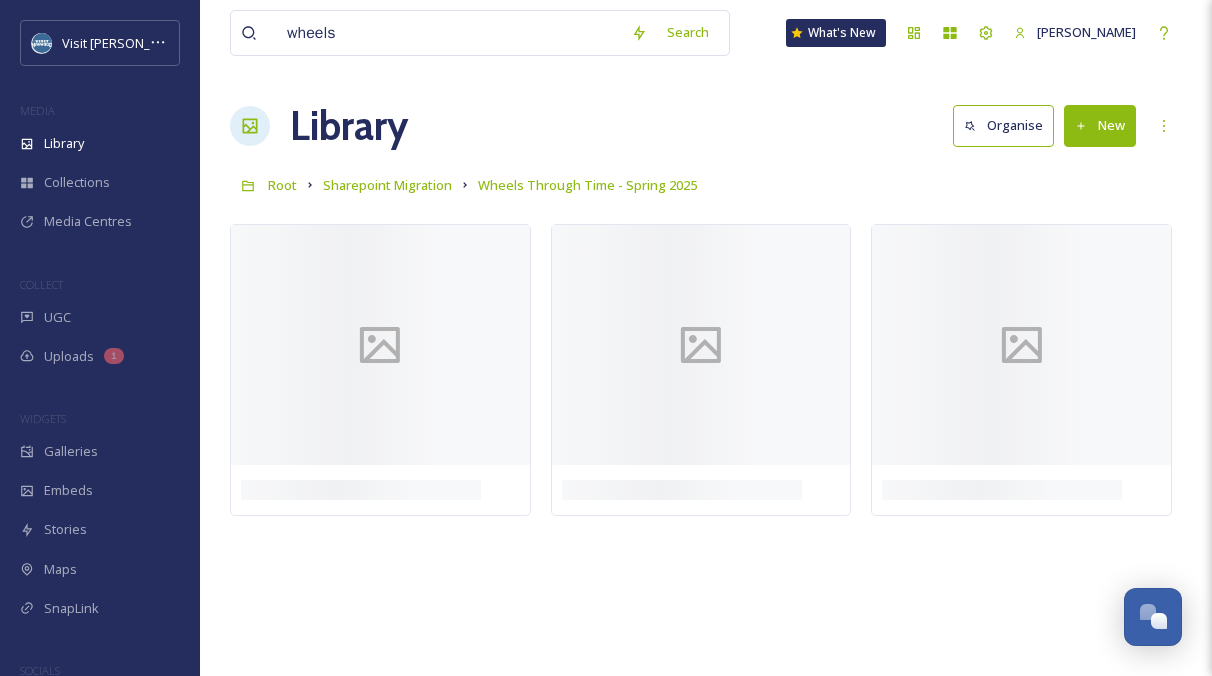 click on "Library Organise New" at bounding box center (706, 126) 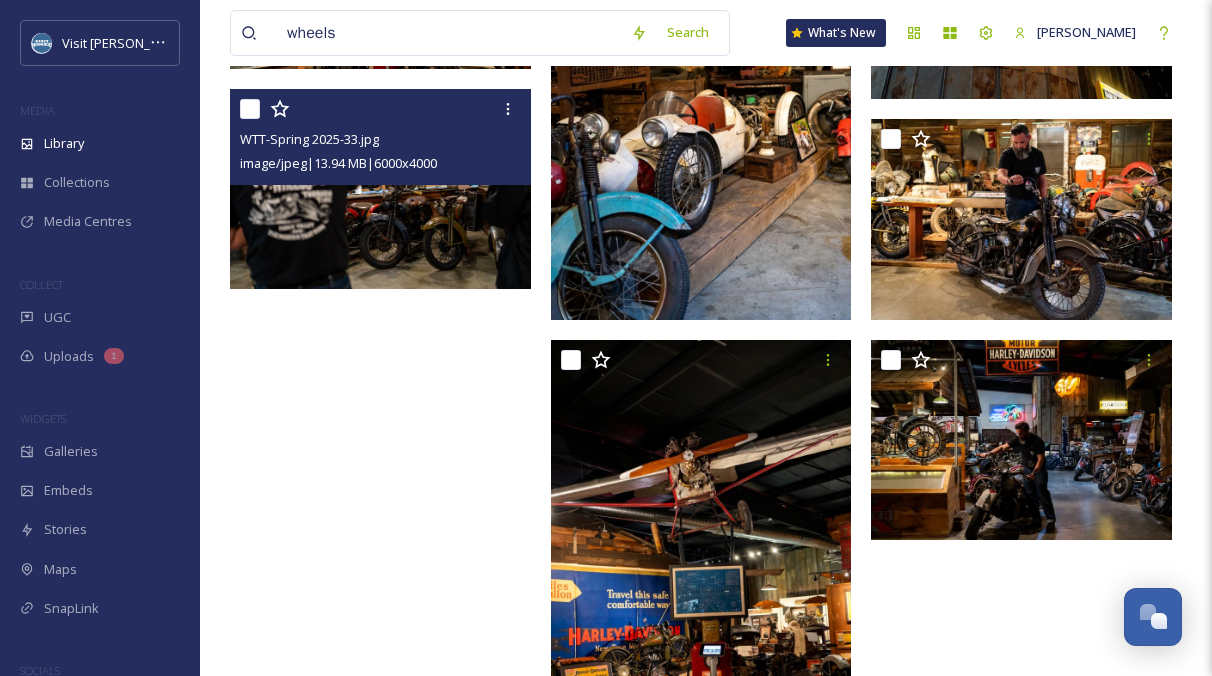 scroll, scrollTop: 4426, scrollLeft: 0, axis: vertical 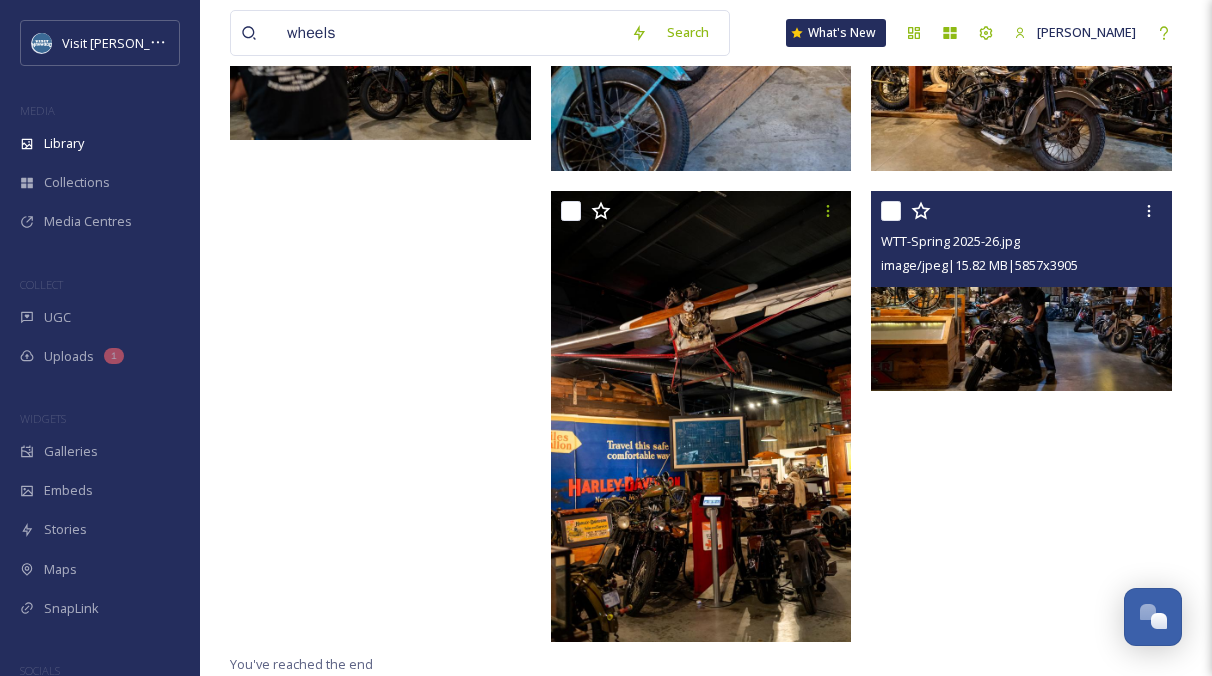 click at bounding box center (1021, 291) 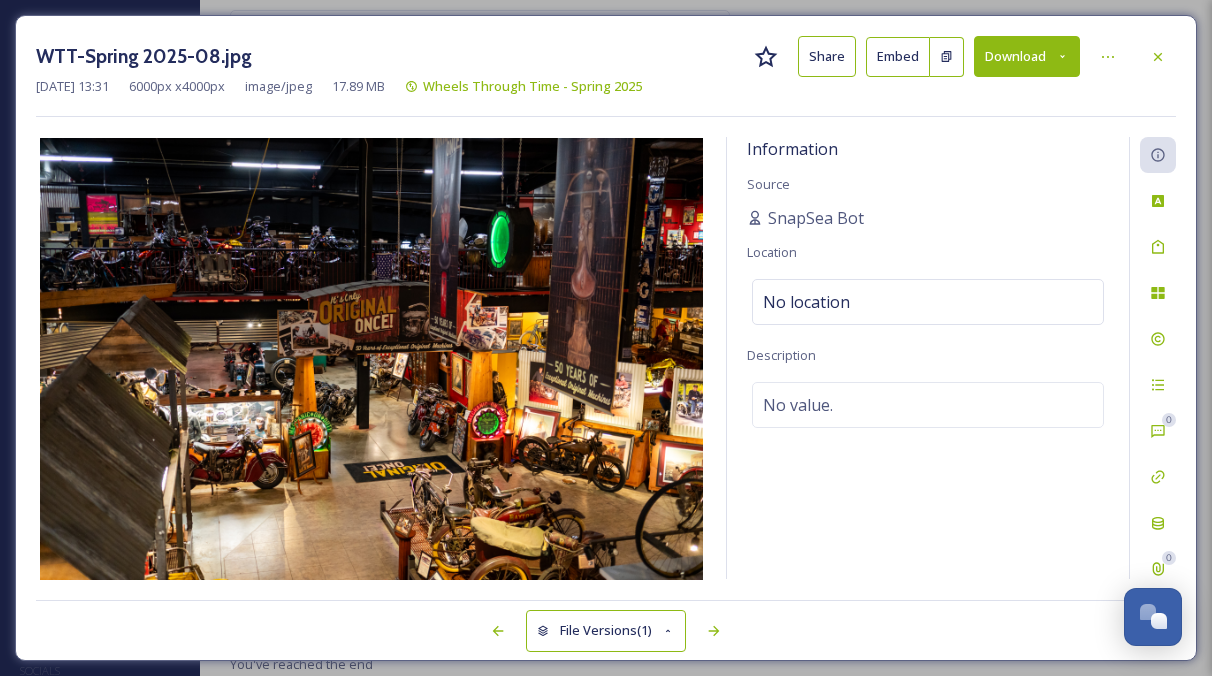 click on "Download" at bounding box center [1027, 56] 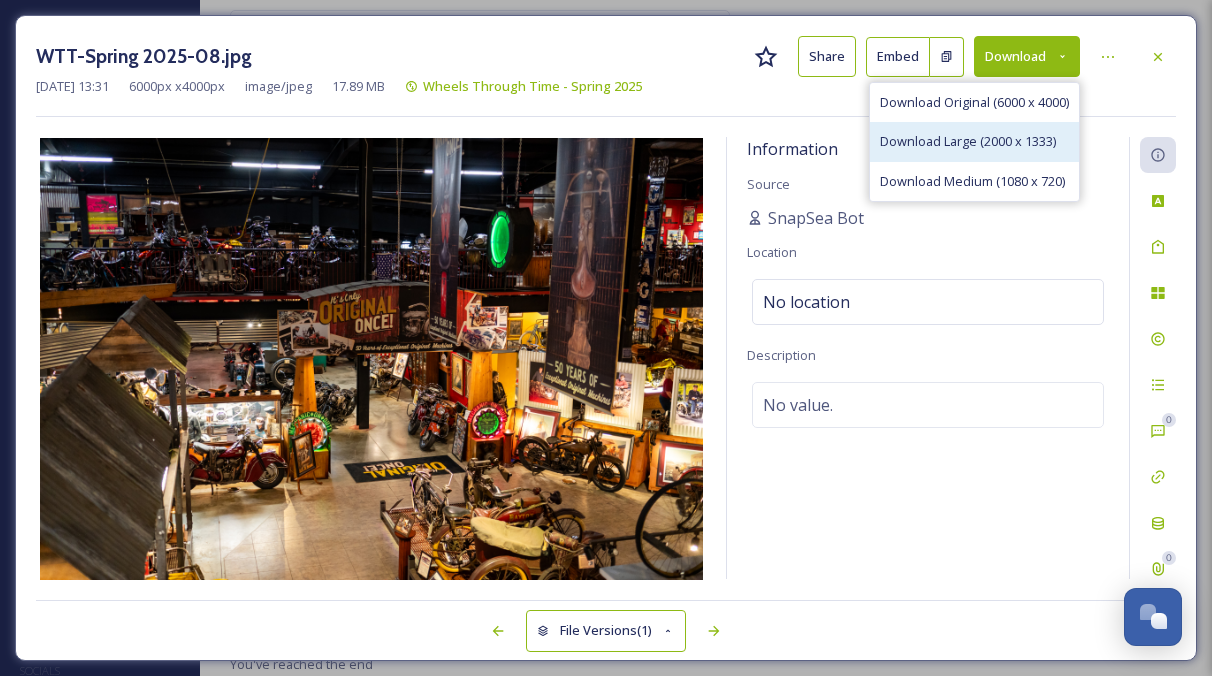 click on "Download Large (2000 x 1333)" at bounding box center (974, 141) 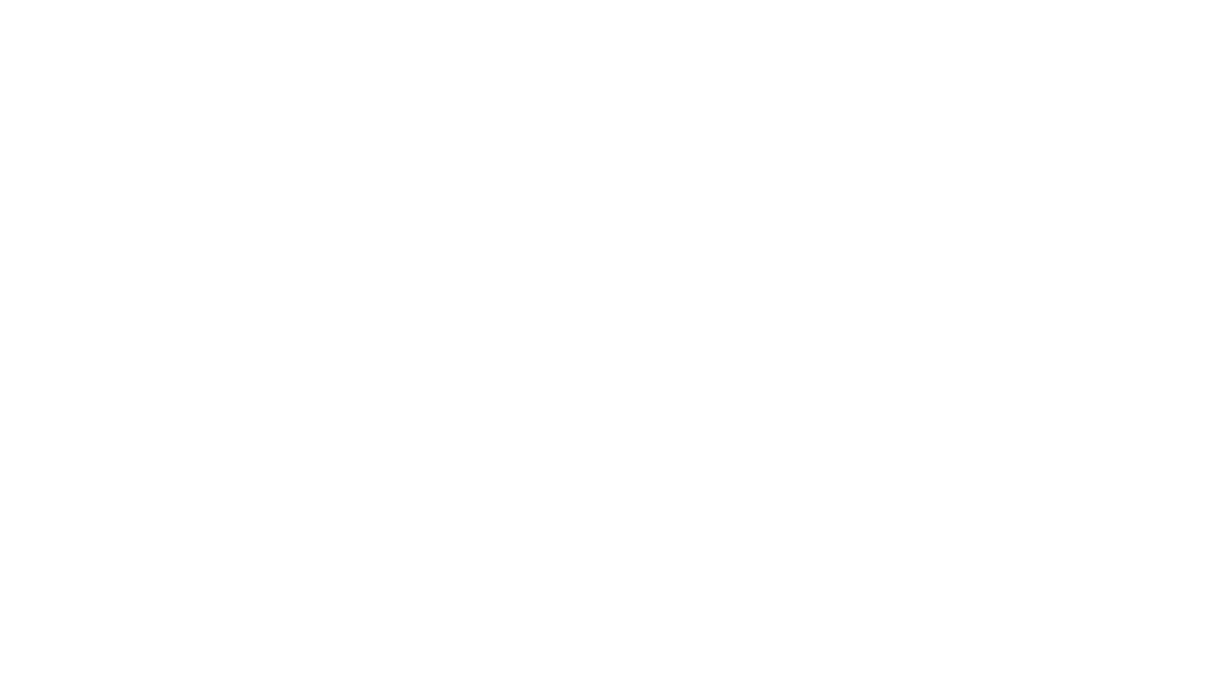 scroll, scrollTop: 0, scrollLeft: 0, axis: both 